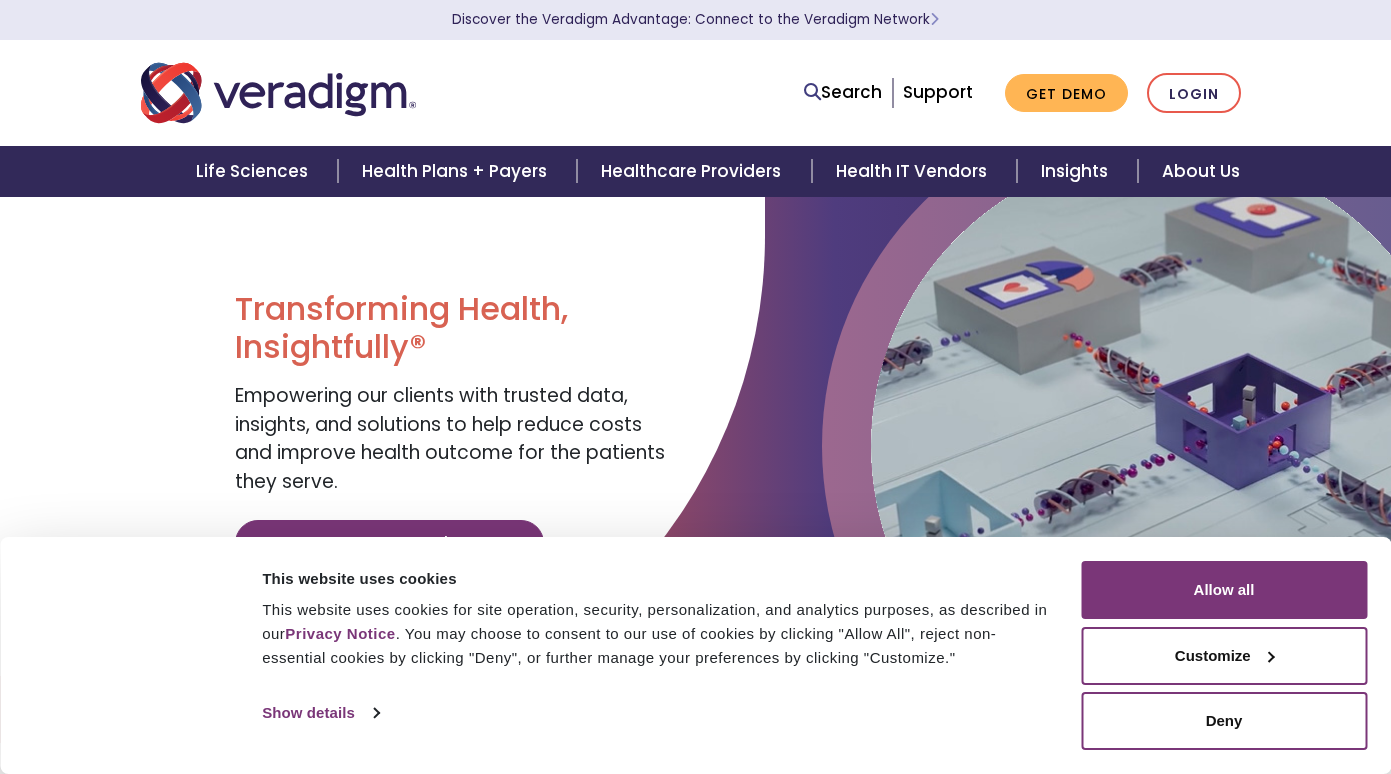 scroll, scrollTop: 0, scrollLeft: 0, axis: both 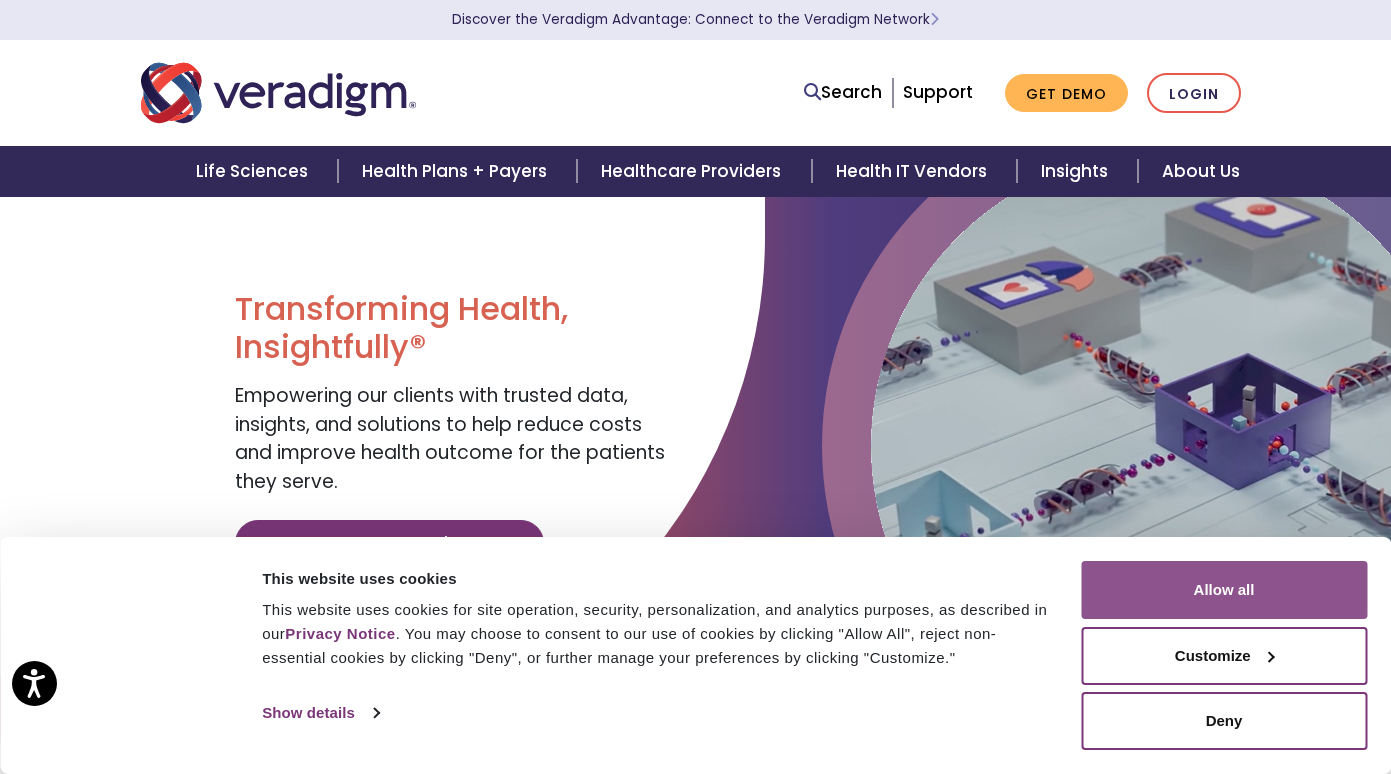click on "Allow all" at bounding box center (1224, 590) 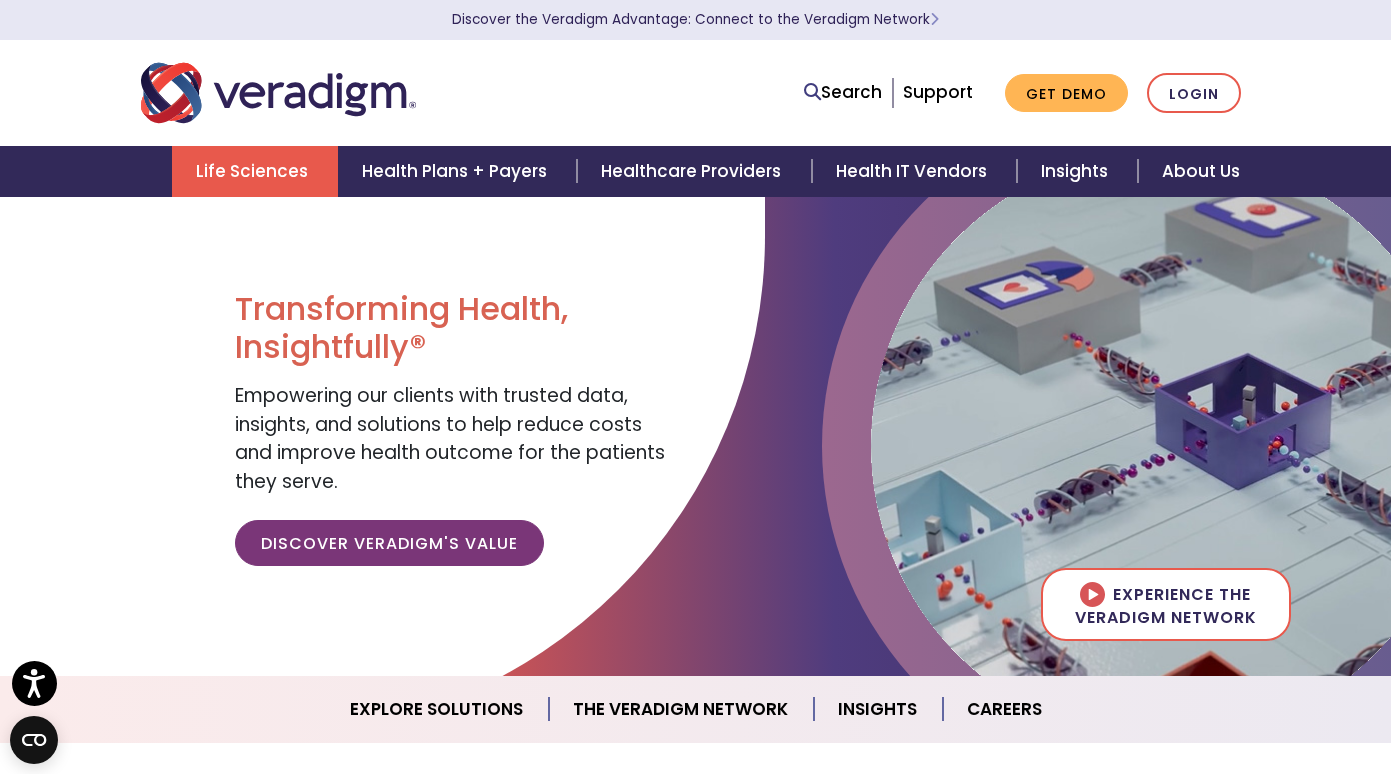 click on "Life Sciences" at bounding box center [255, 171] 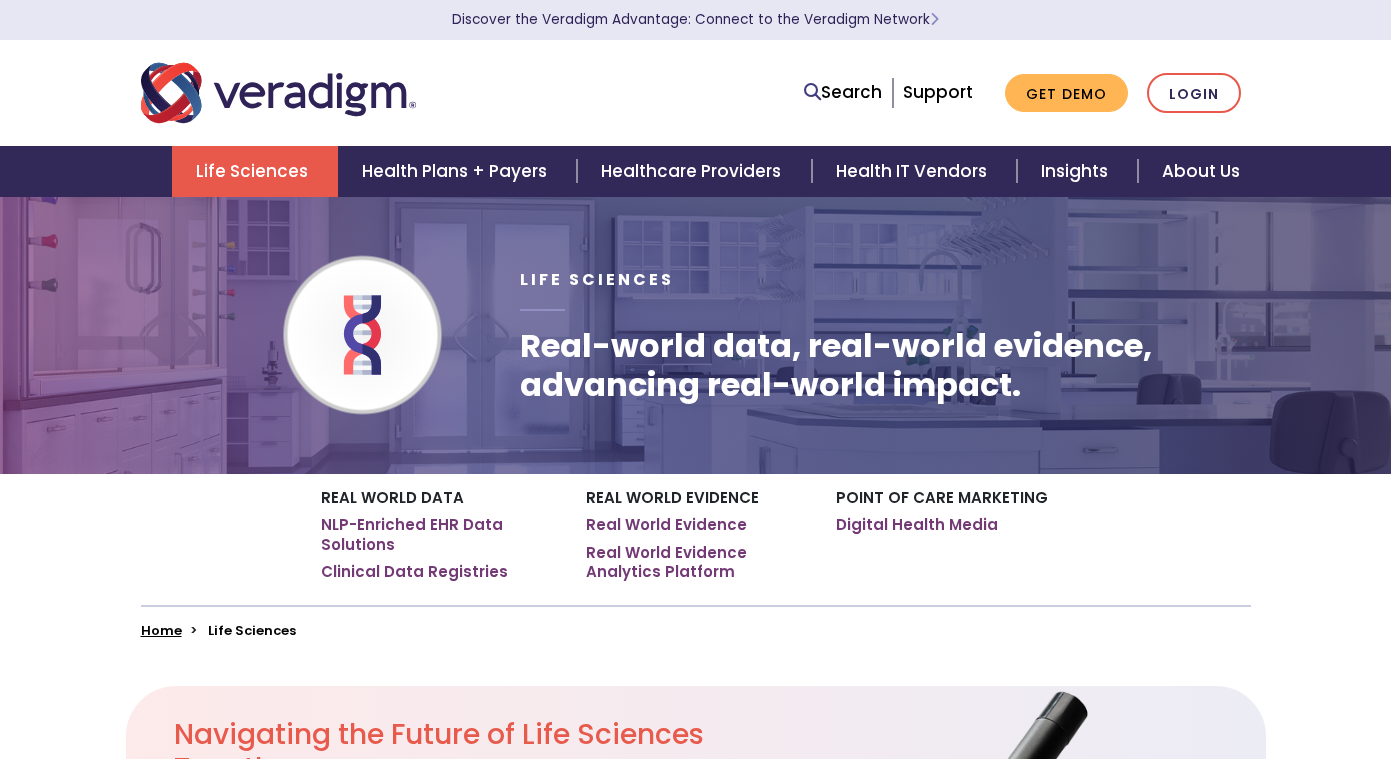 scroll, scrollTop: 0, scrollLeft: 0, axis: both 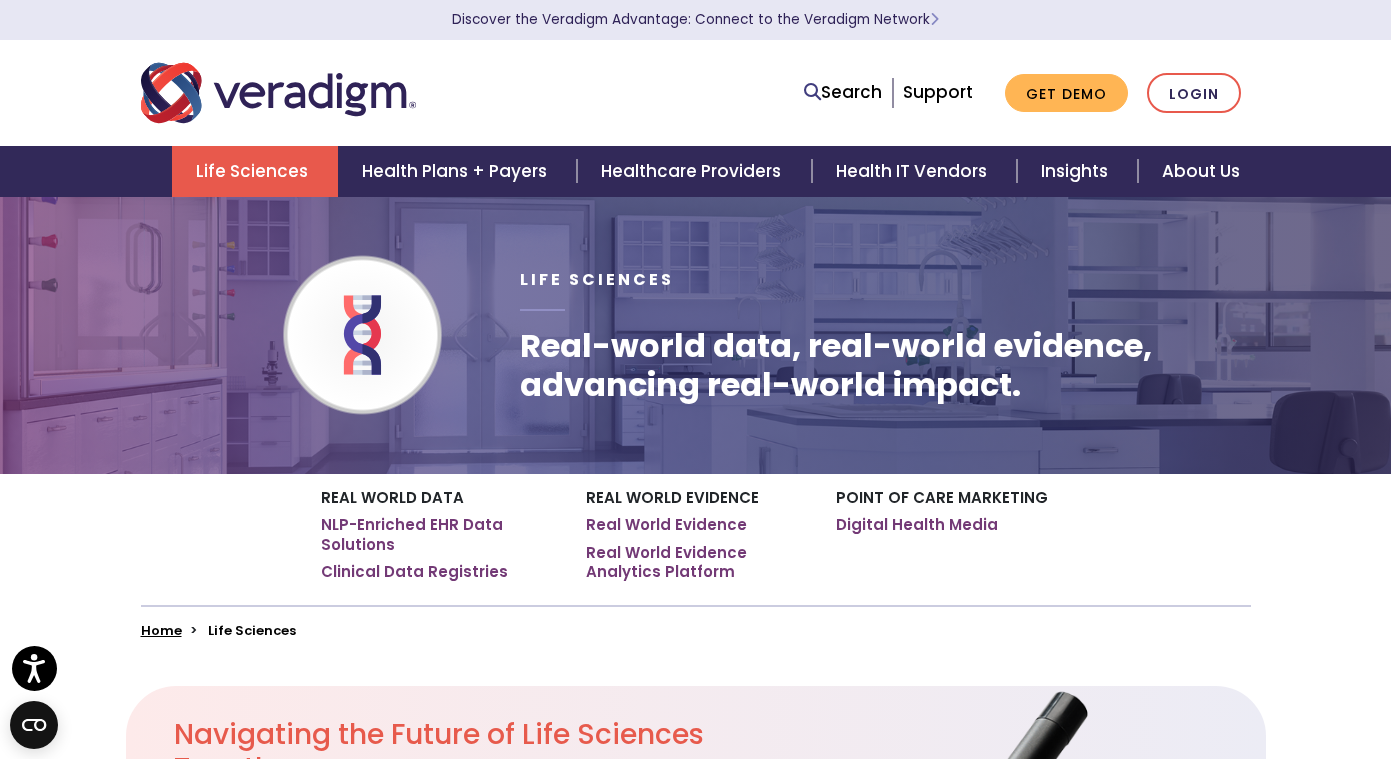 click on "Life Sciences" at bounding box center [255, 171] 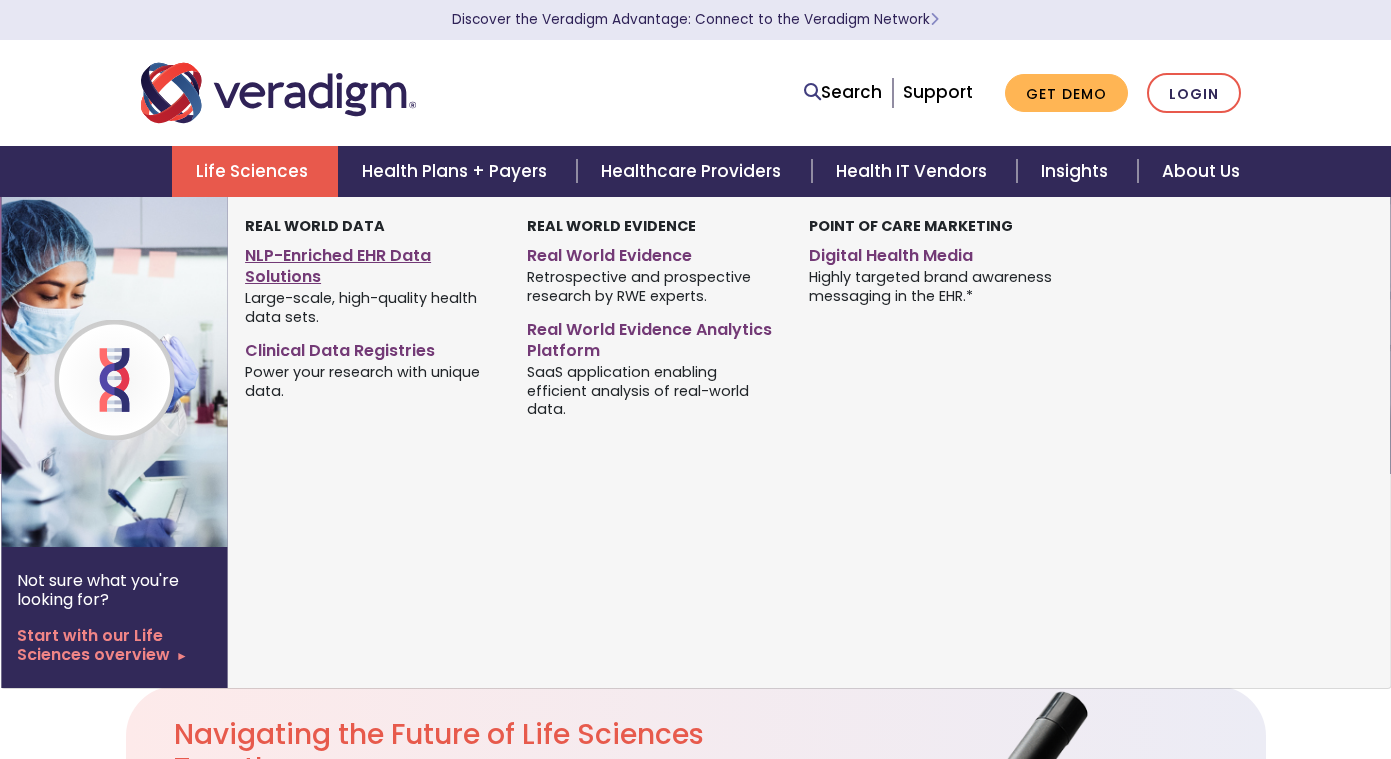 scroll, scrollTop: 0, scrollLeft: 0, axis: both 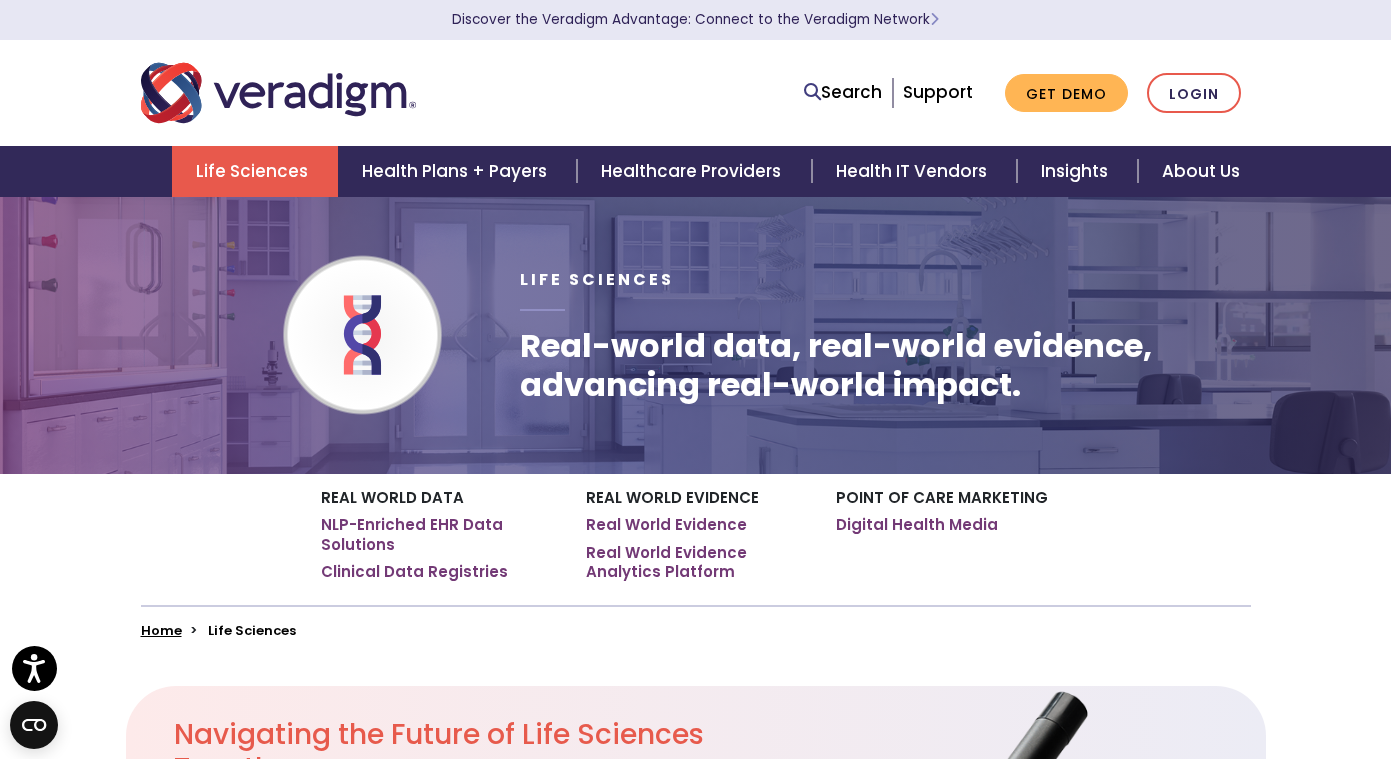 click on "Life Sciences" at bounding box center (255, 171) 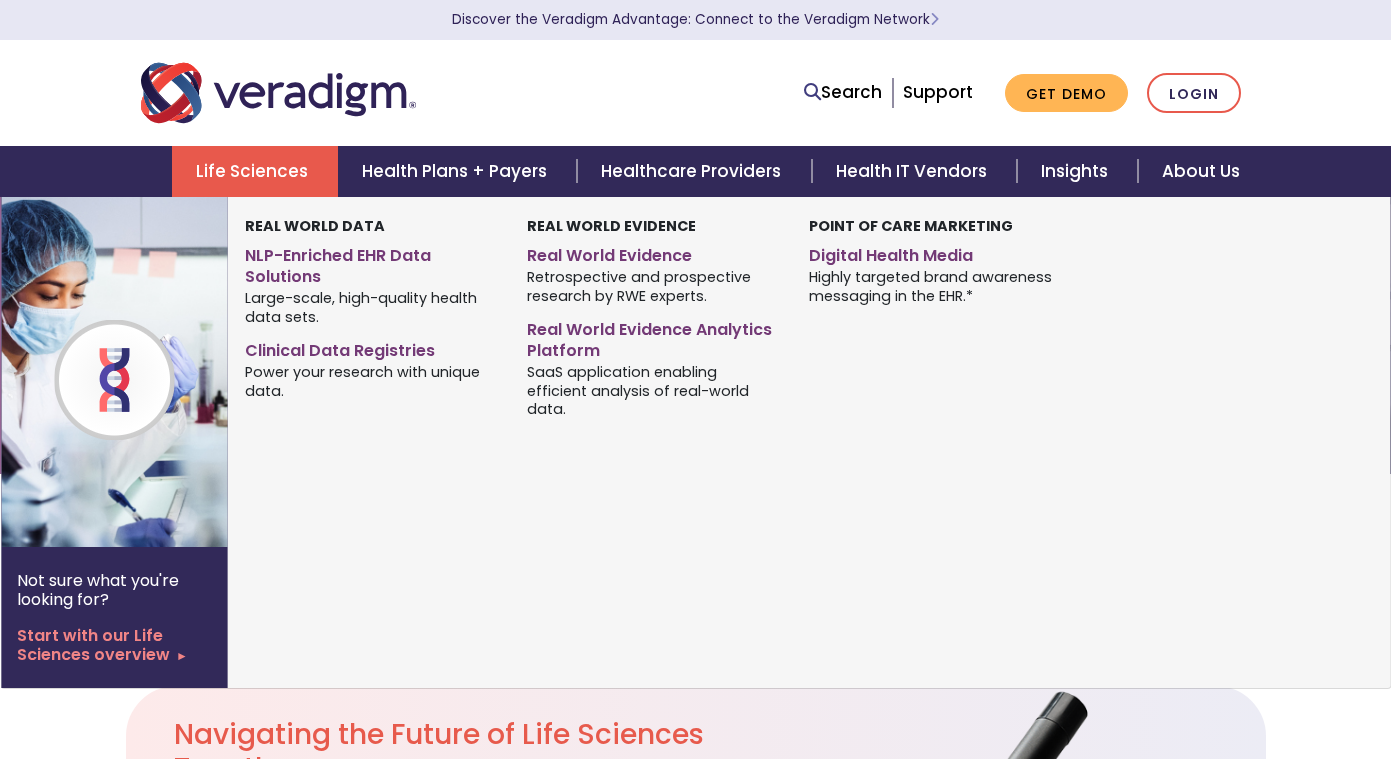 scroll, scrollTop: 0, scrollLeft: 0, axis: both 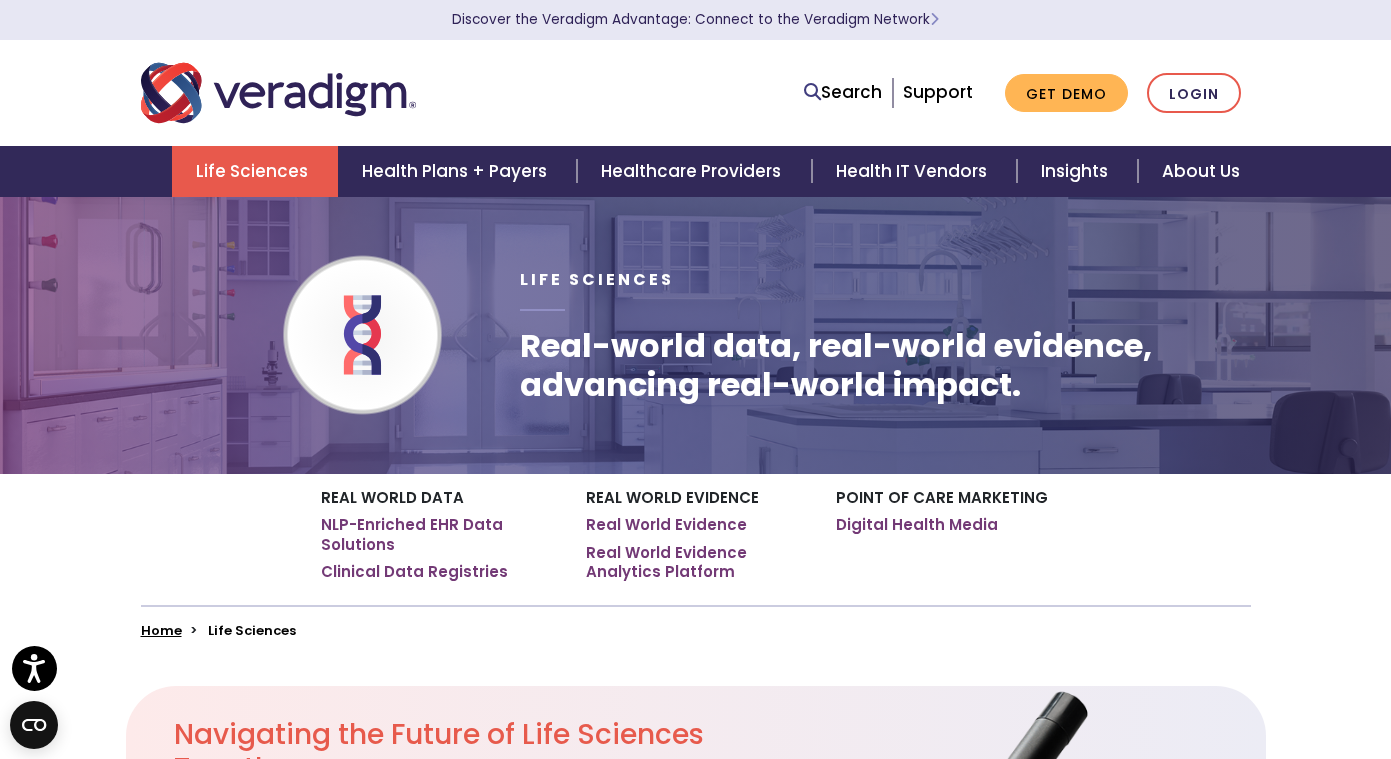 click on "Life Sciences" at bounding box center [255, 171] 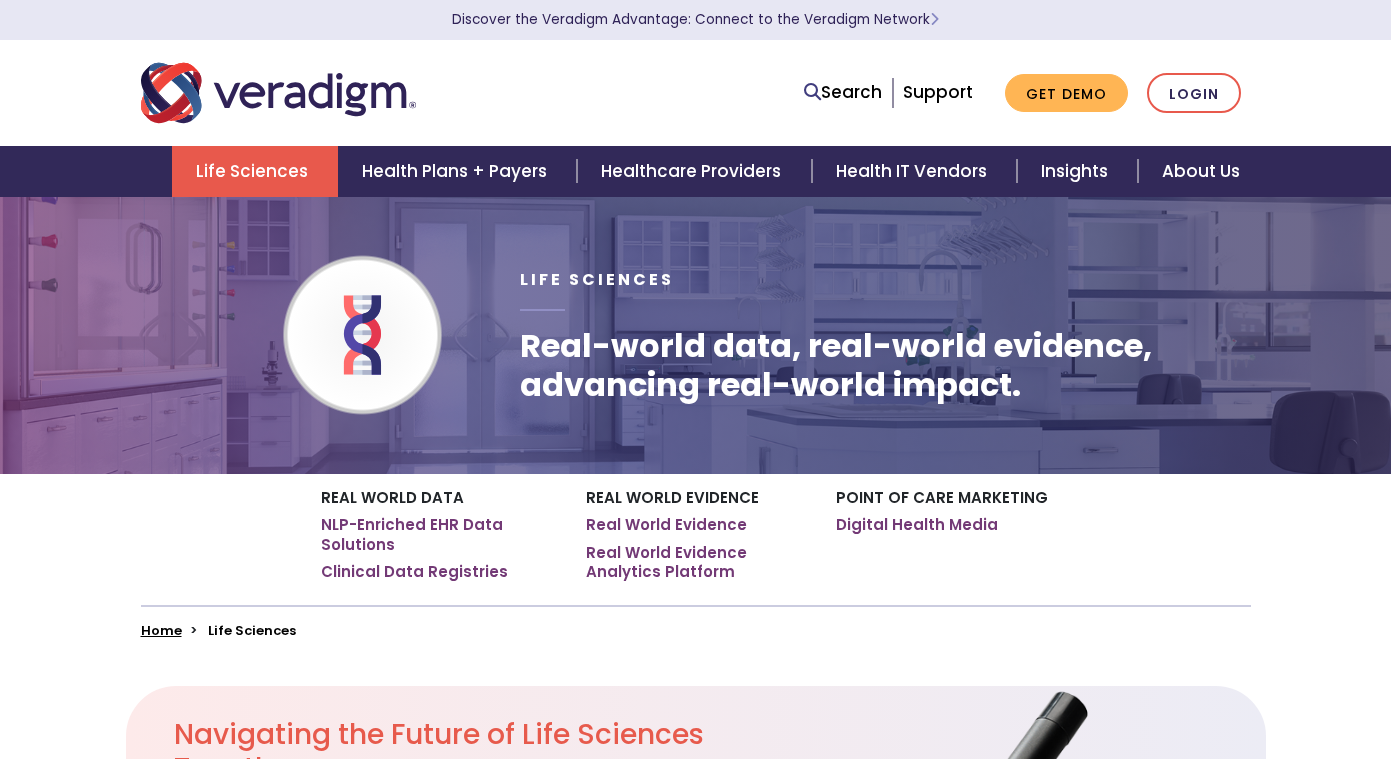 scroll, scrollTop: 0, scrollLeft: 0, axis: both 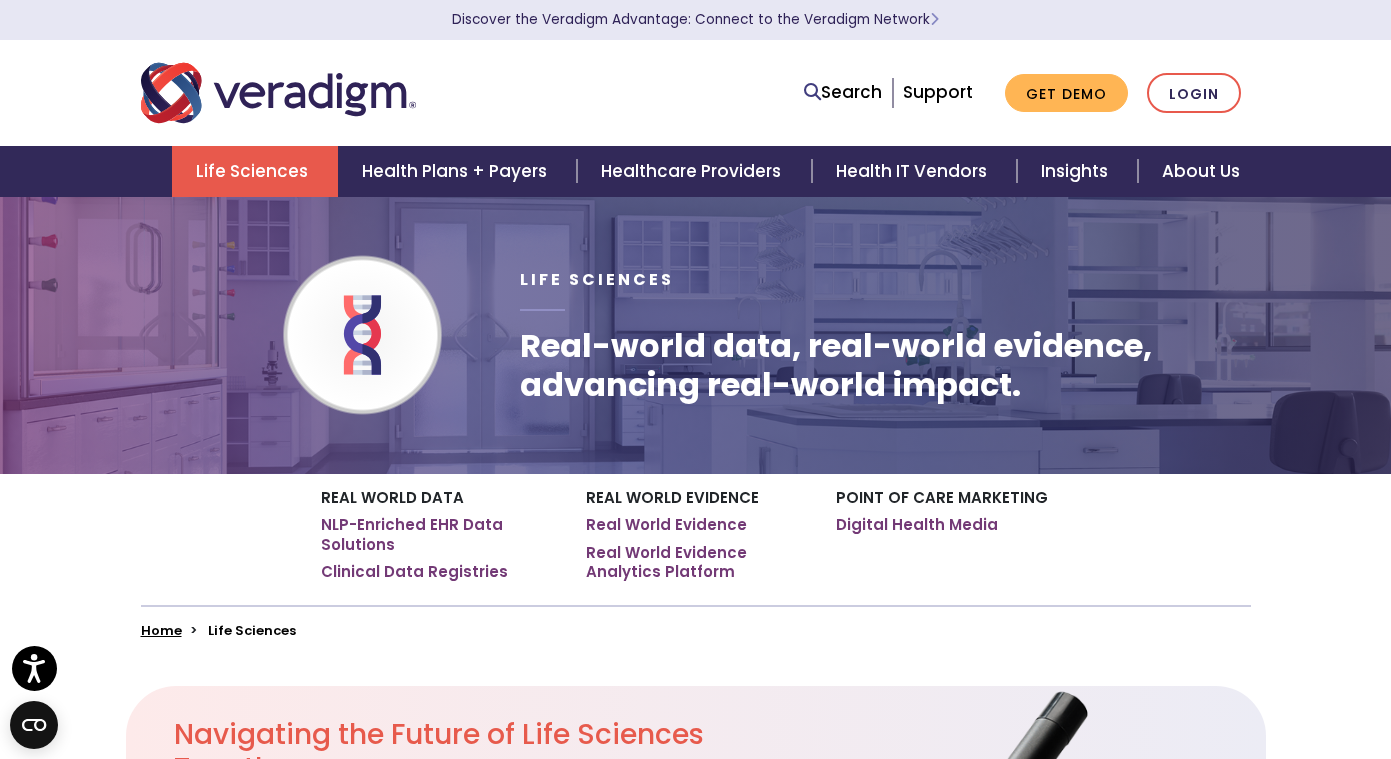 click on "Life Sciences" at bounding box center [255, 171] 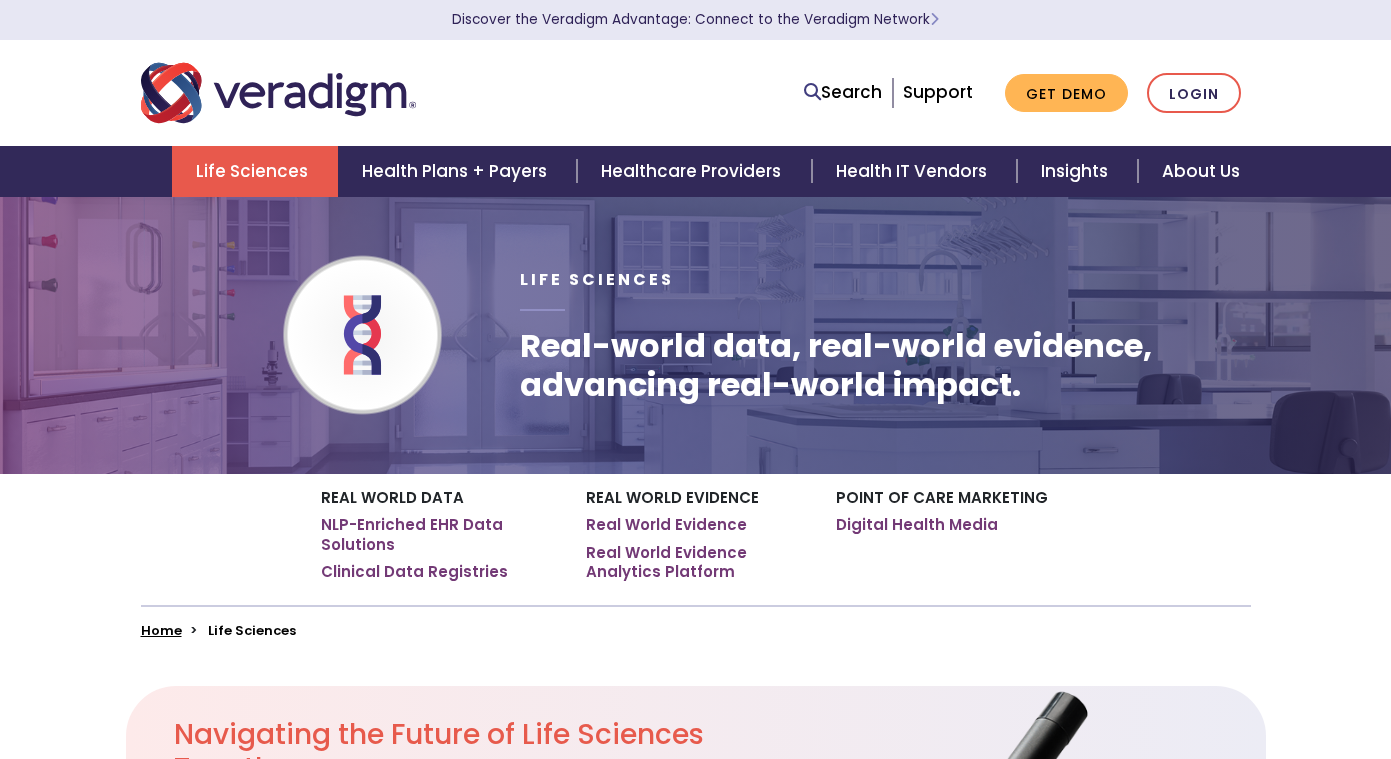 scroll, scrollTop: 0, scrollLeft: 0, axis: both 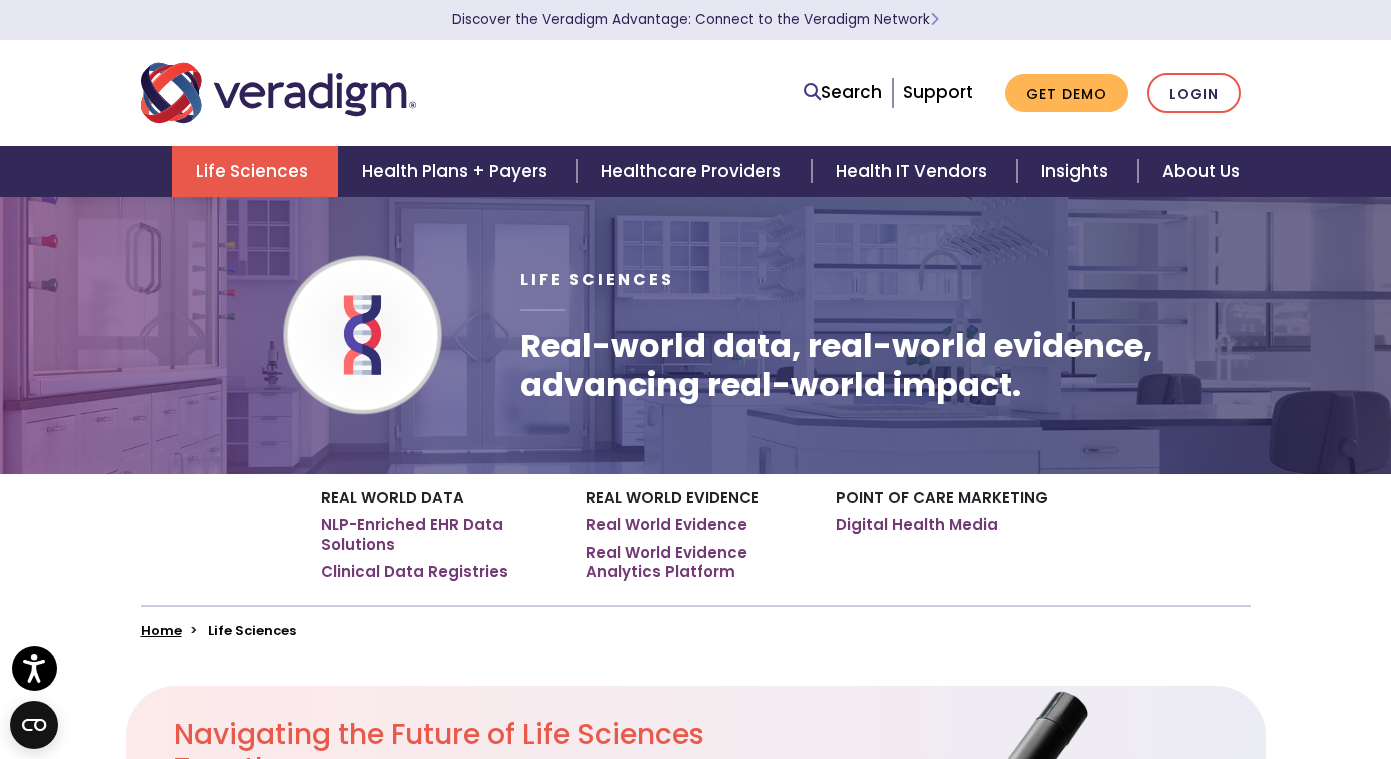 click on "Life Sciences" at bounding box center [255, 171] 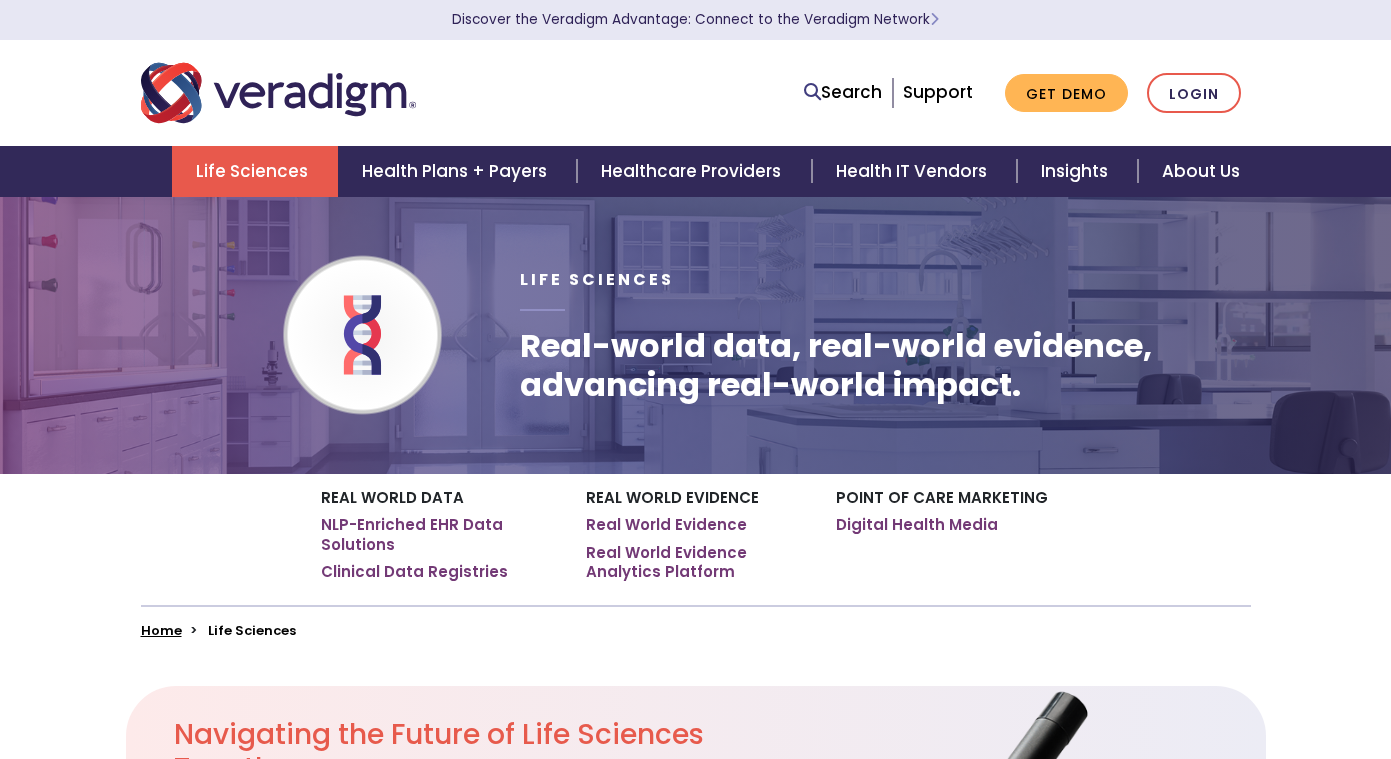 scroll, scrollTop: 0, scrollLeft: 0, axis: both 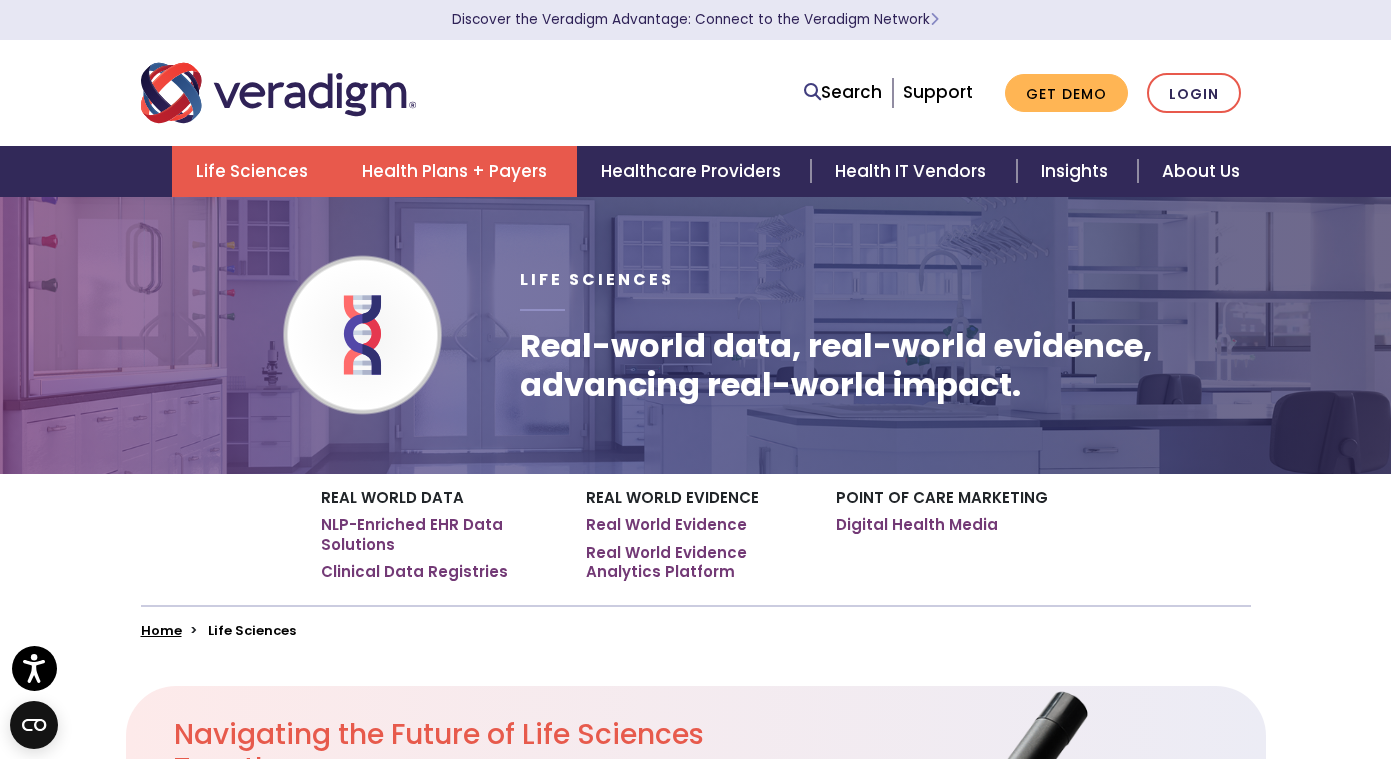 click on "Health Plans + Payers" at bounding box center (457, 171) 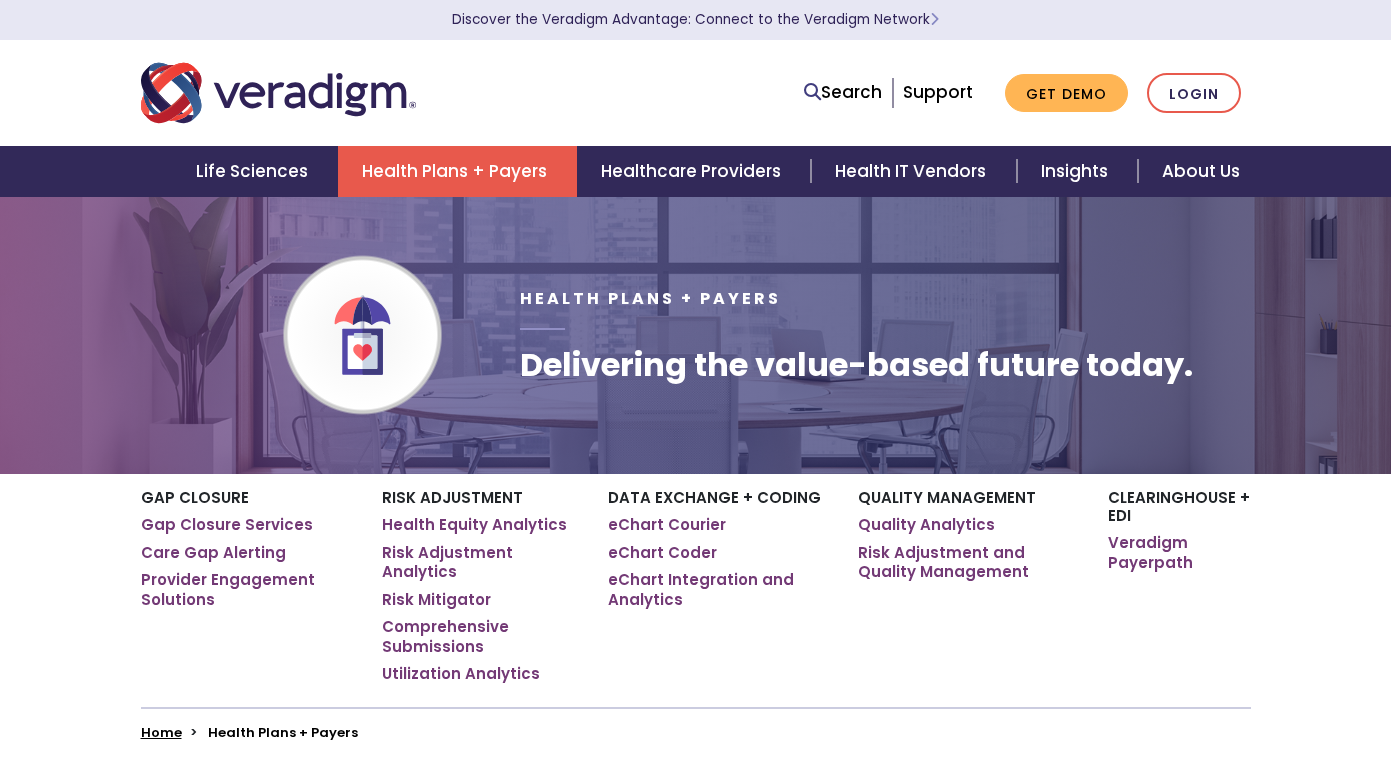 scroll, scrollTop: 0, scrollLeft: 0, axis: both 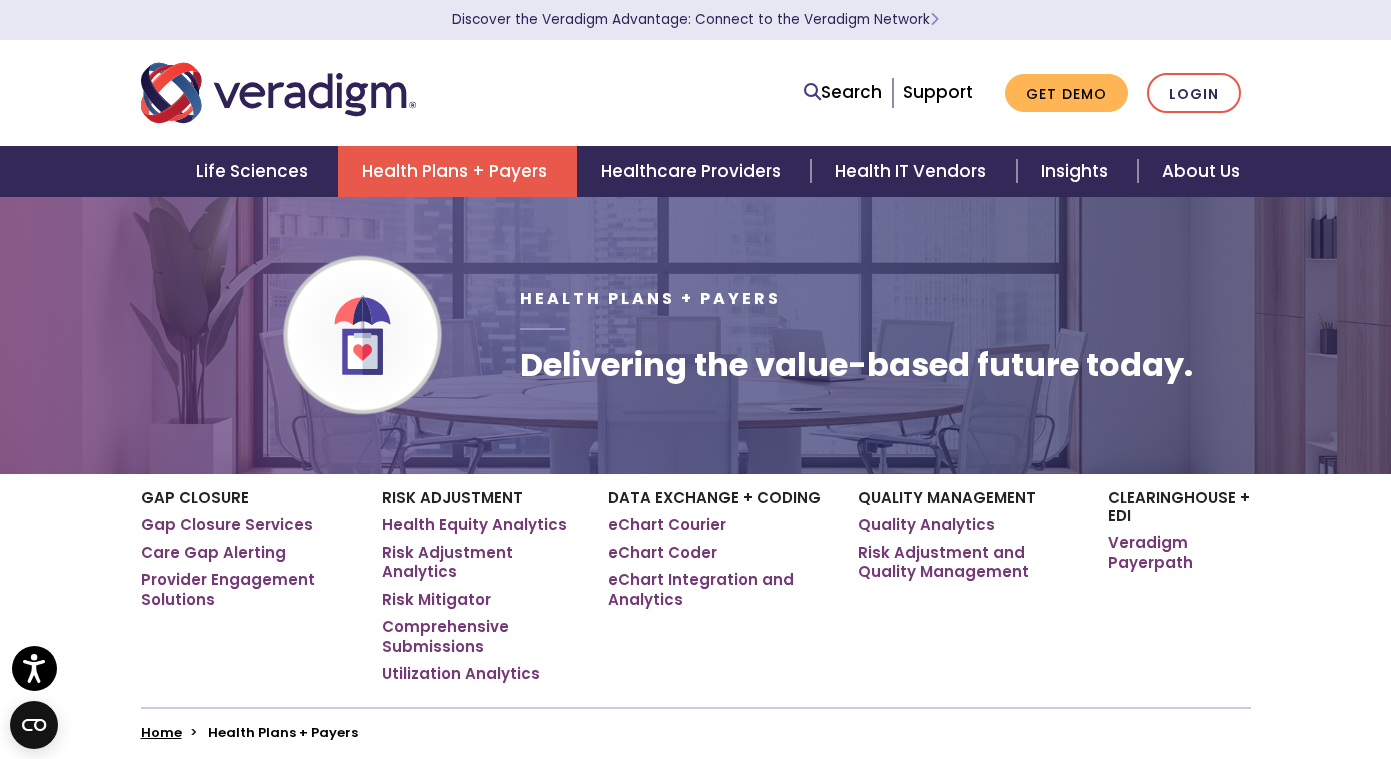 click on "Health Plans + Payers" at bounding box center [457, 171] 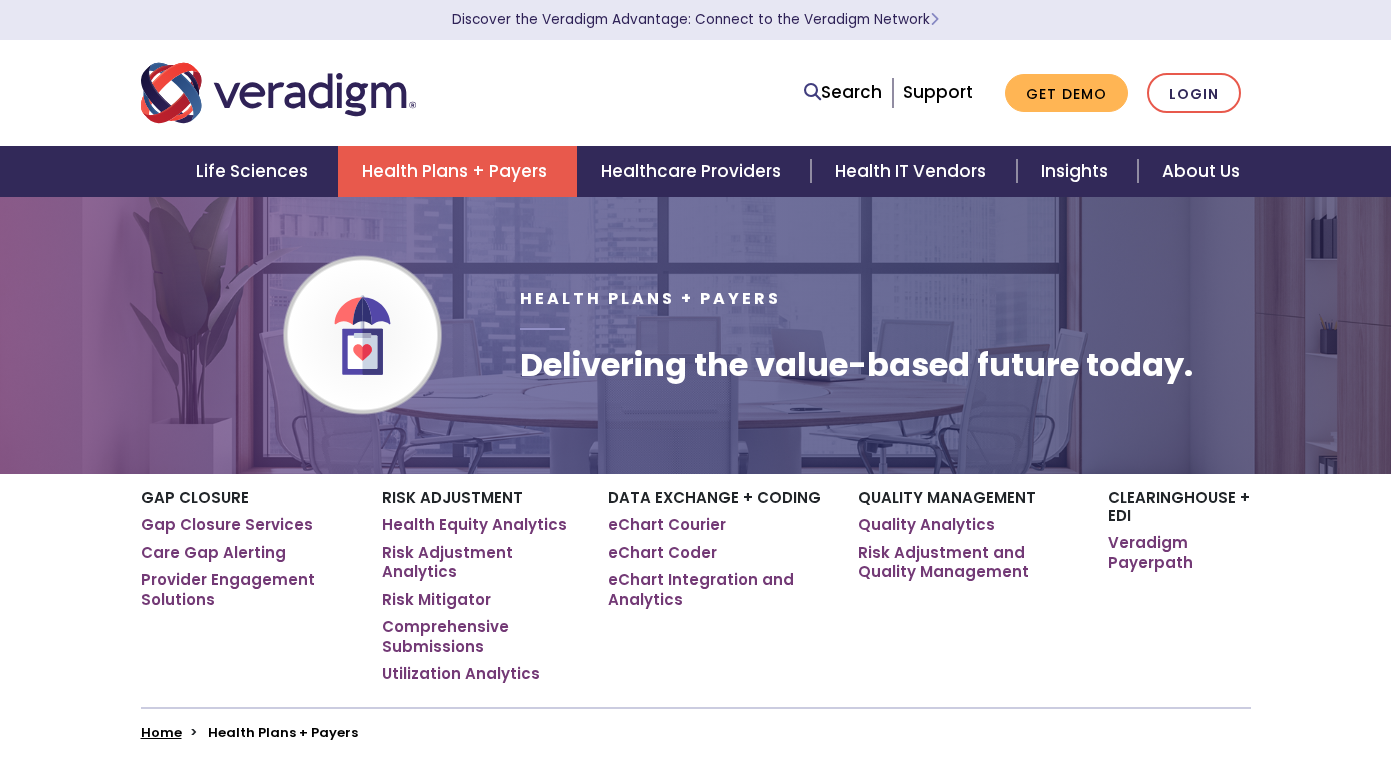 scroll, scrollTop: 0, scrollLeft: 0, axis: both 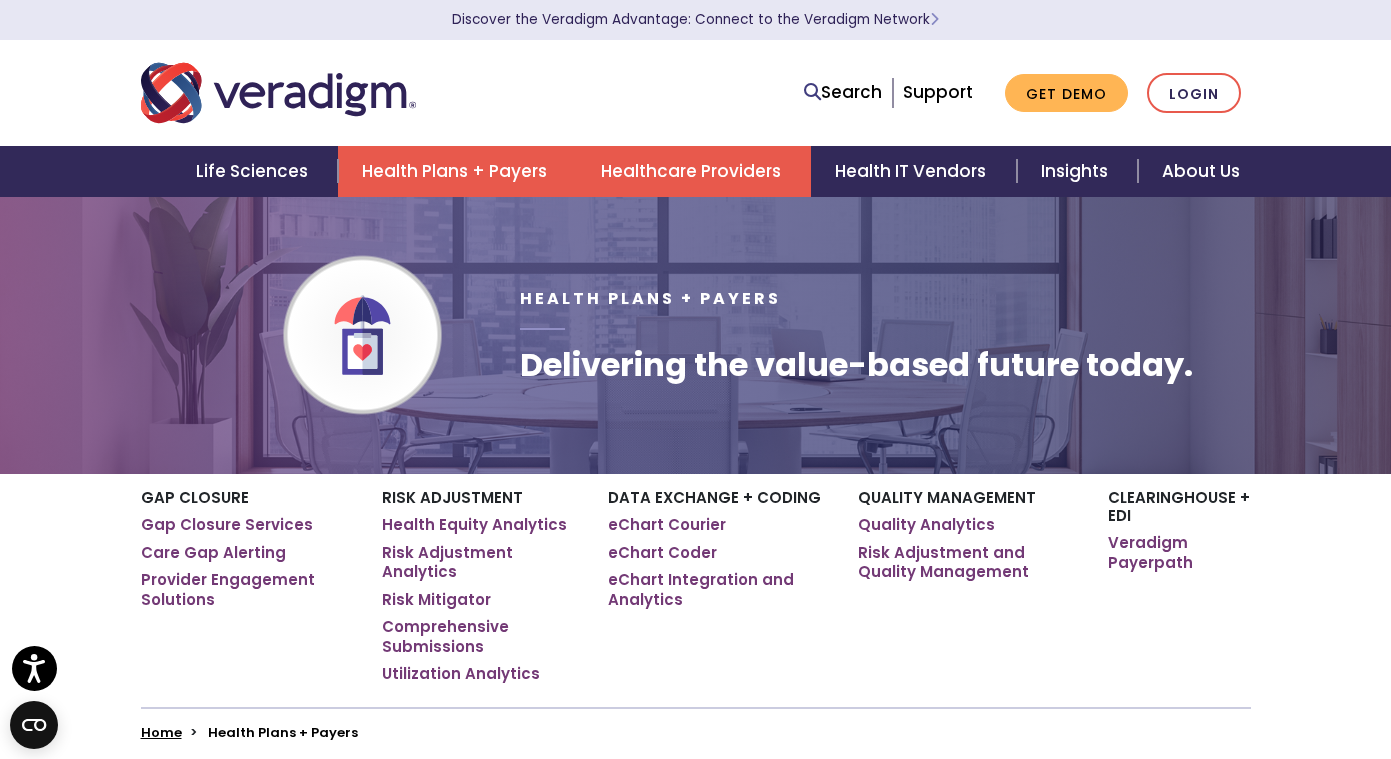 click on "Healthcare Providers" at bounding box center (694, 171) 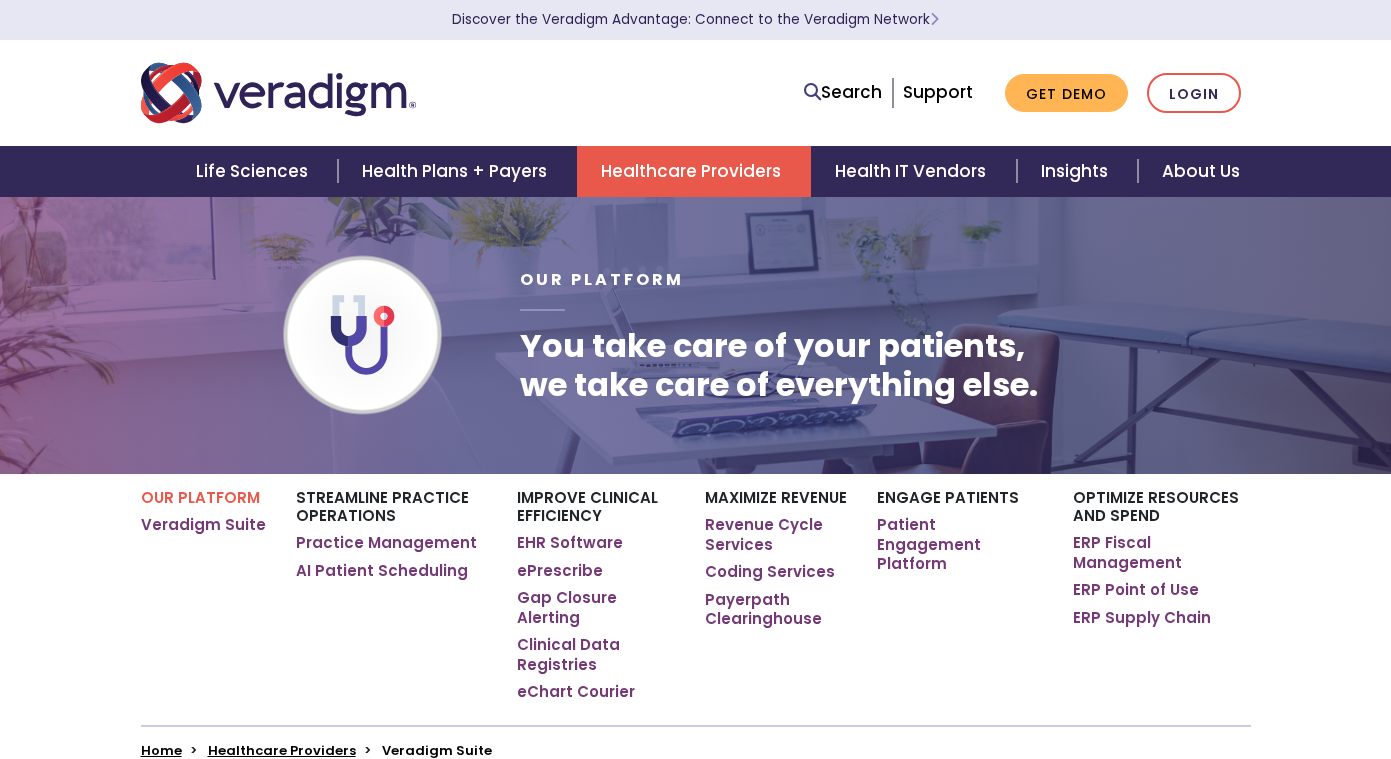 scroll, scrollTop: 0, scrollLeft: 0, axis: both 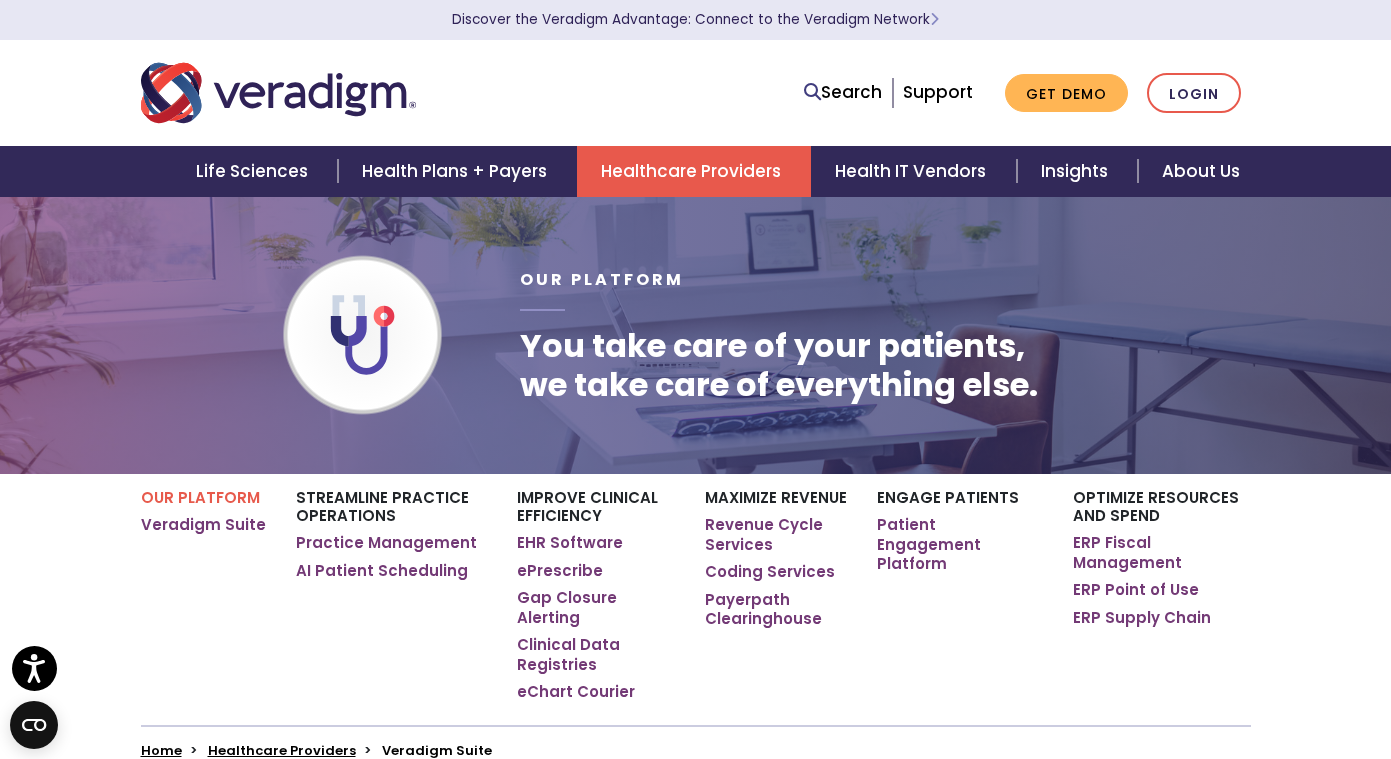 click on "Healthcare Providers" at bounding box center [694, 171] 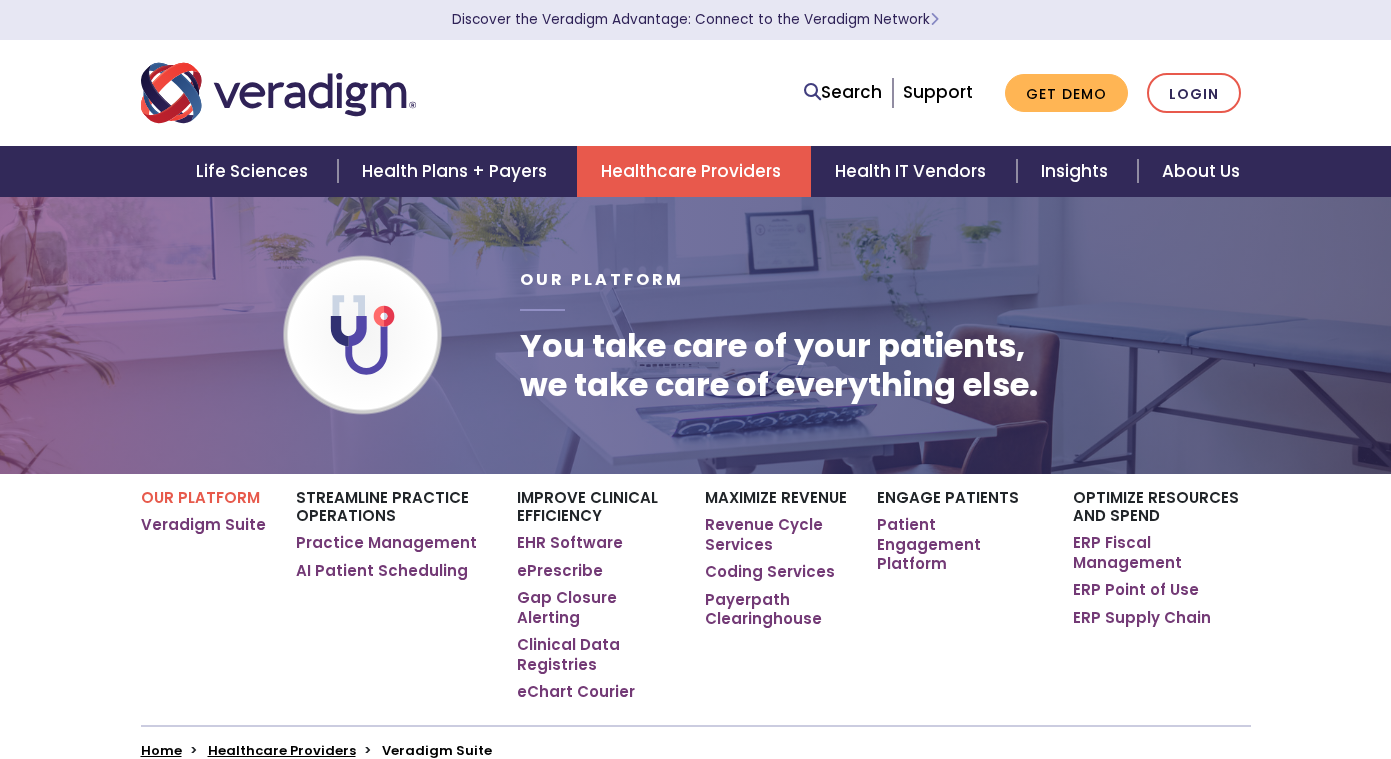 scroll, scrollTop: 0, scrollLeft: 0, axis: both 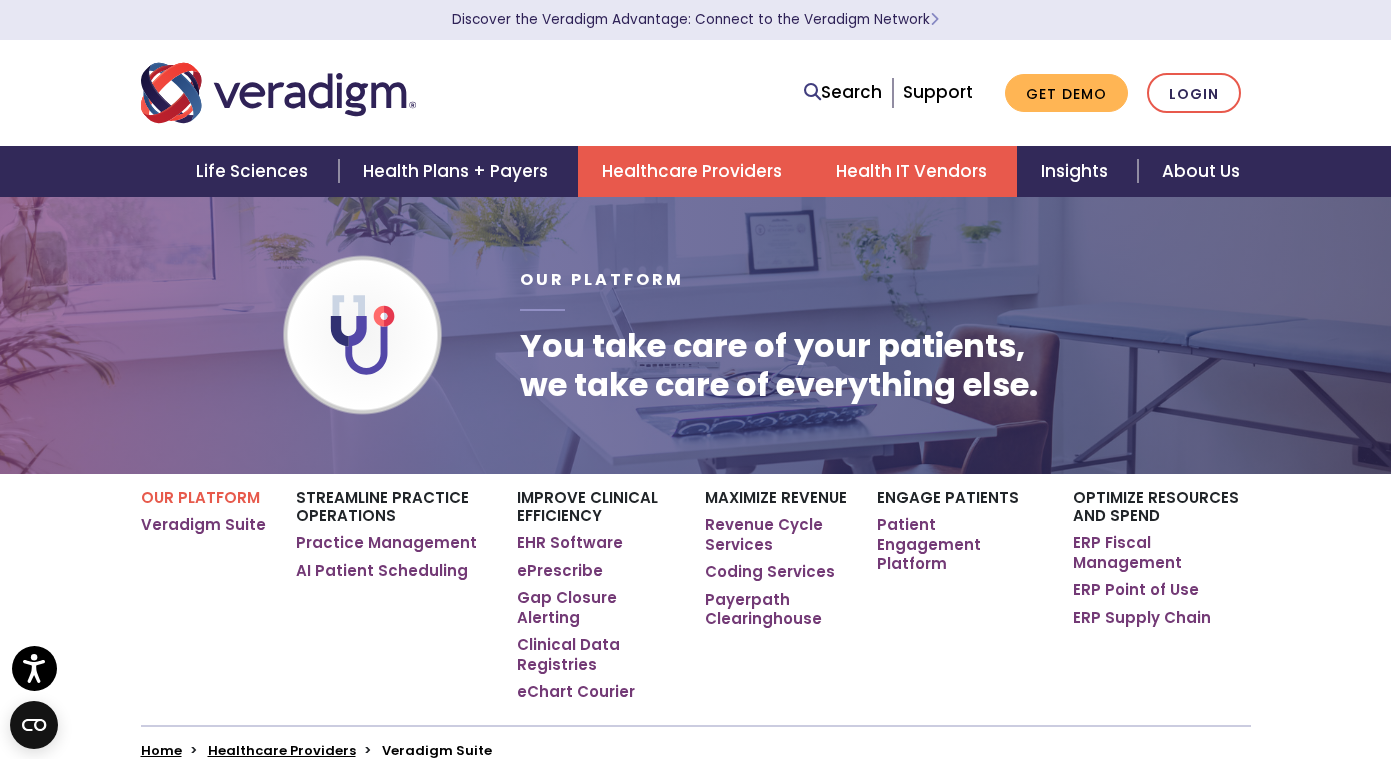 click on "Health IT Vendors" at bounding box center (914, 171) 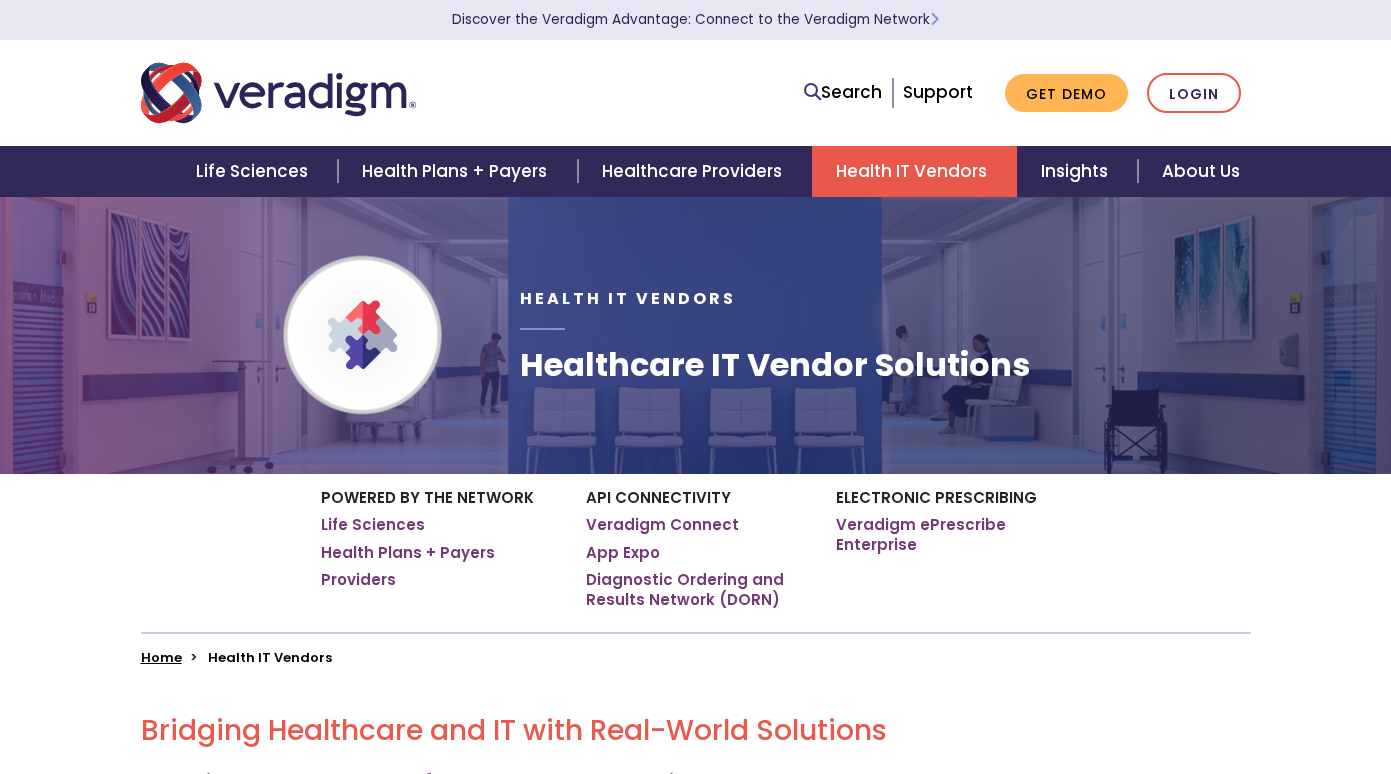 scroll, scrollTop: 0, scrollLeft: 0, axis: both 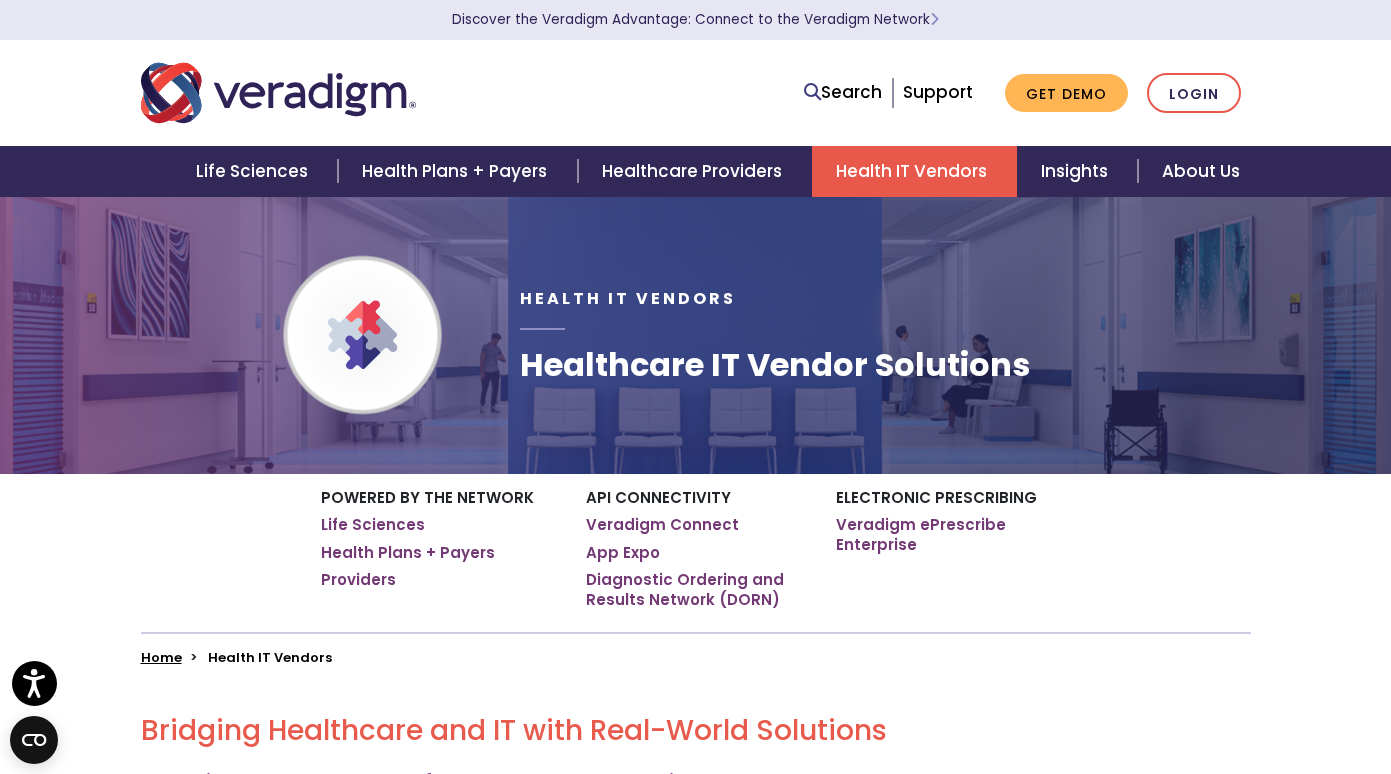 click on "Health IT Vendors" at bounding box center (914, 171) 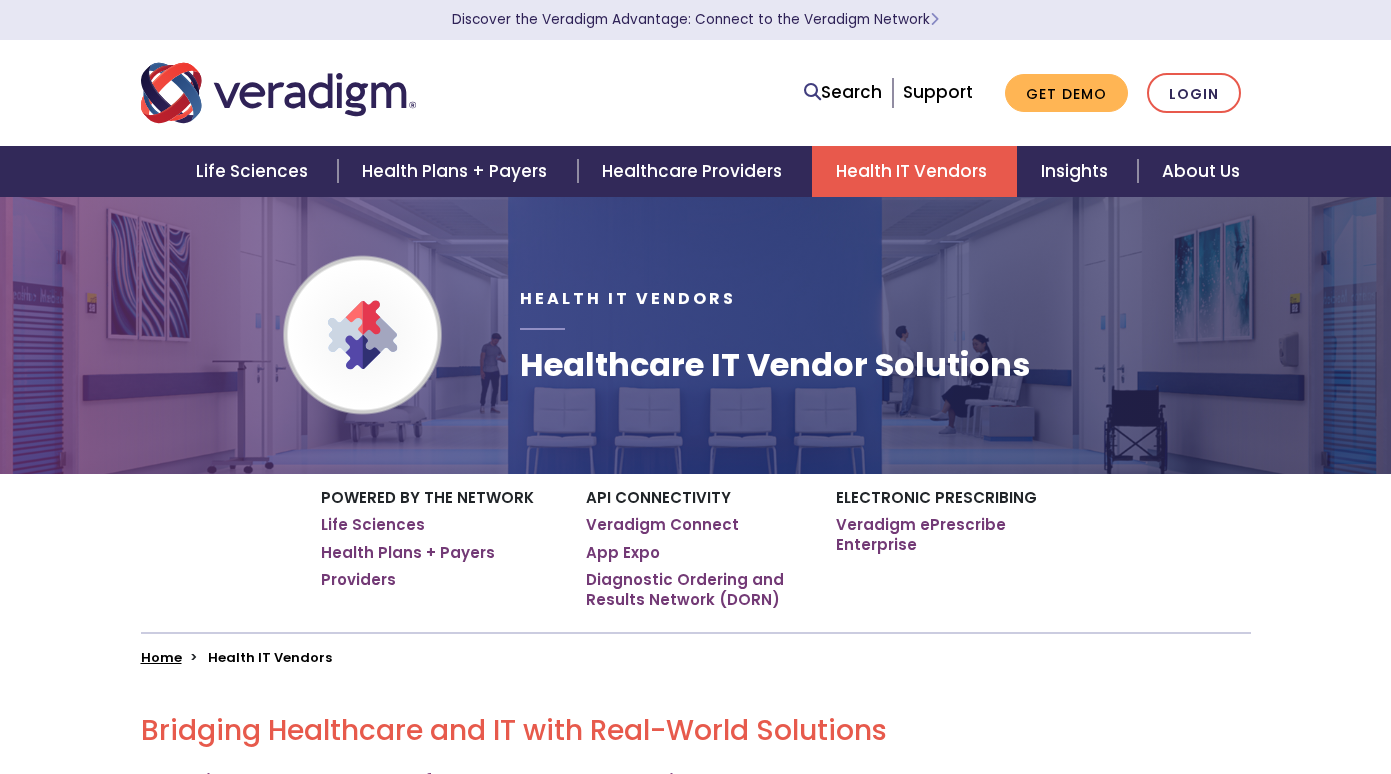 scroll, scrollTop: 0, scrollLeft: 0, axis: both 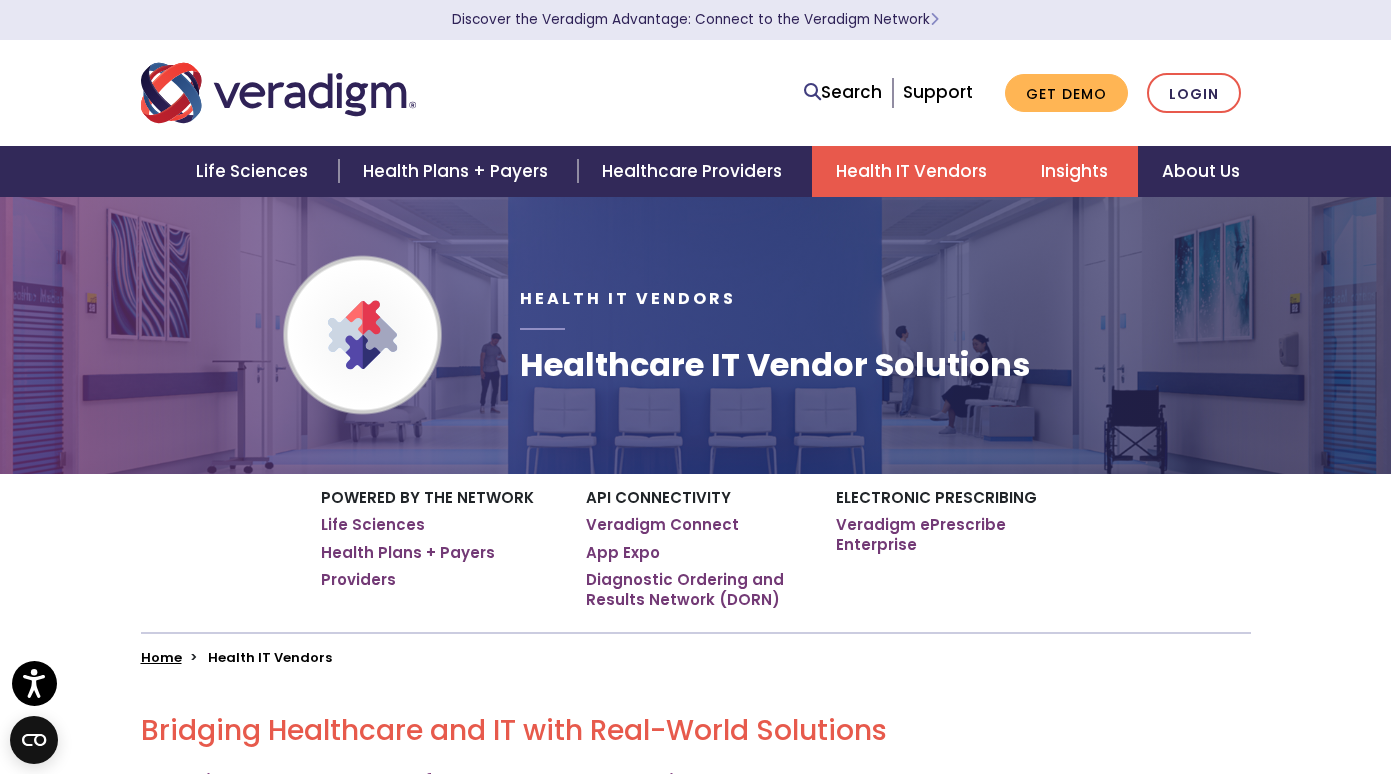 click on "Insights" at bounding box center [1077, 171] 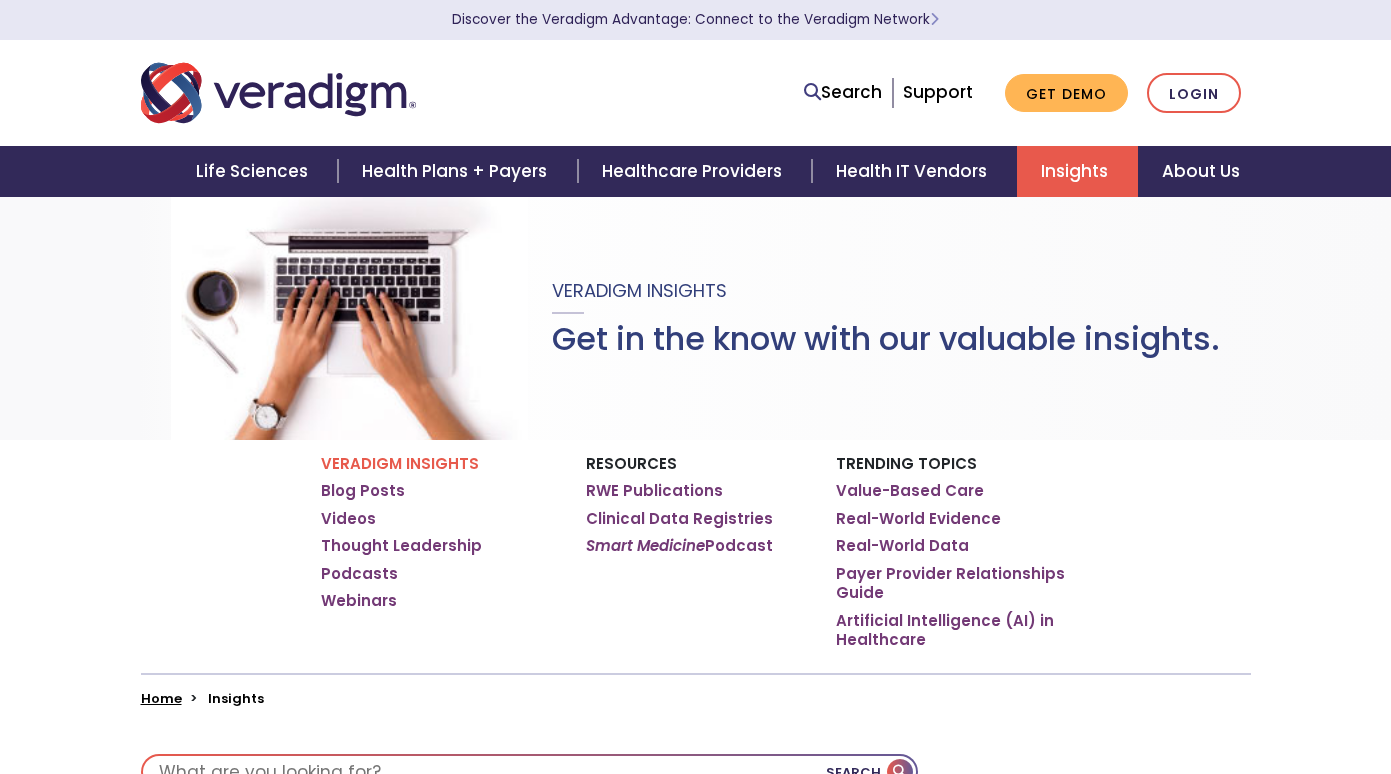 scroll, scrollTop: 0, scrollLeft: 0, axis: both 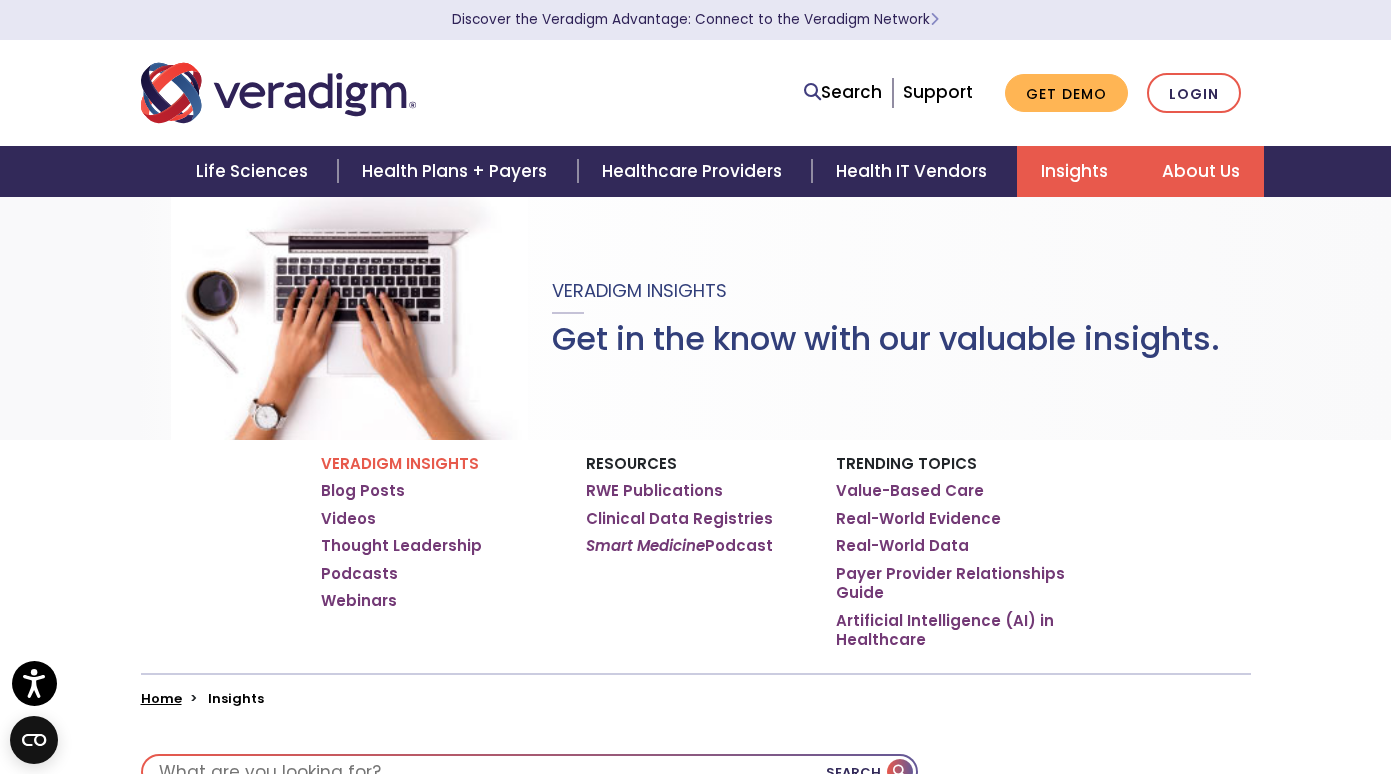 click on "About Us" at bounding box center [1201, 171] 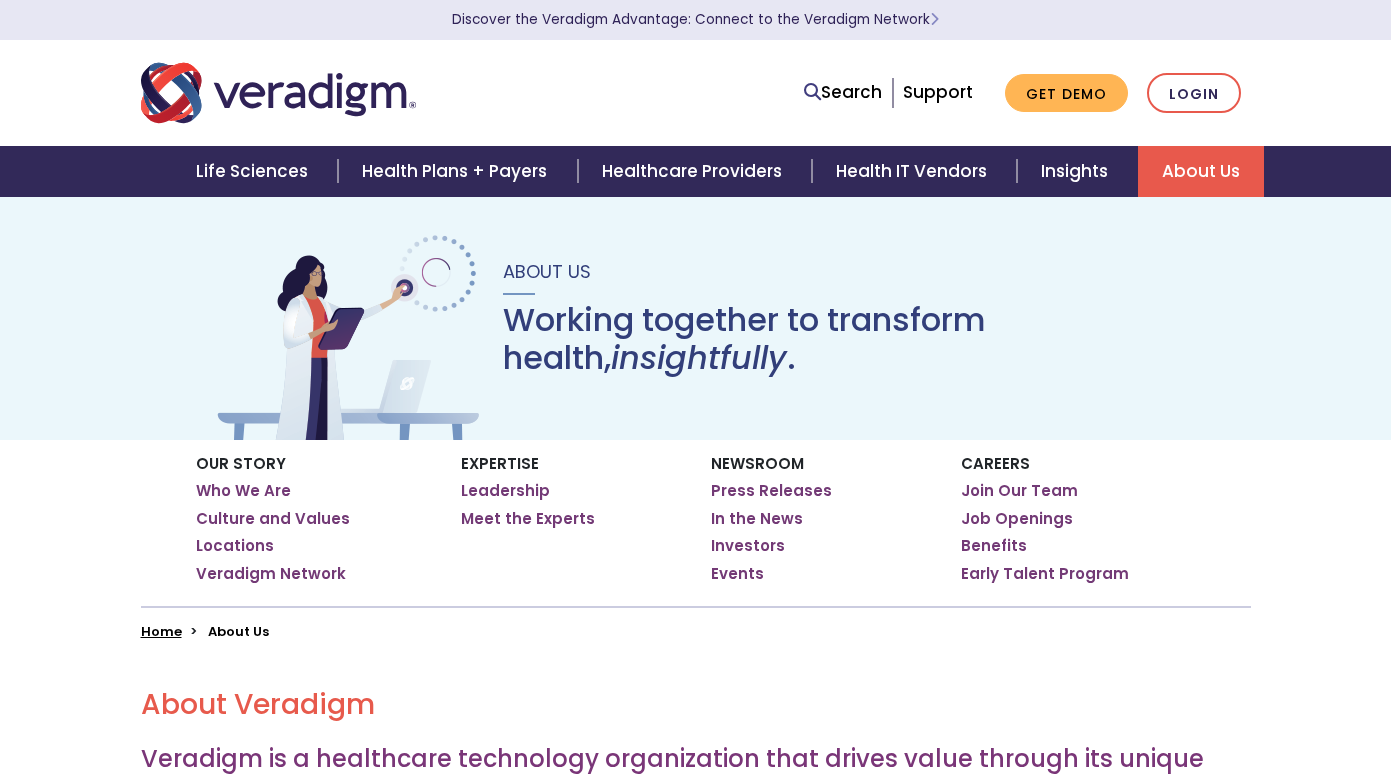 scroll, scrollTop: 0, scrollLeft: 0, axis: both 